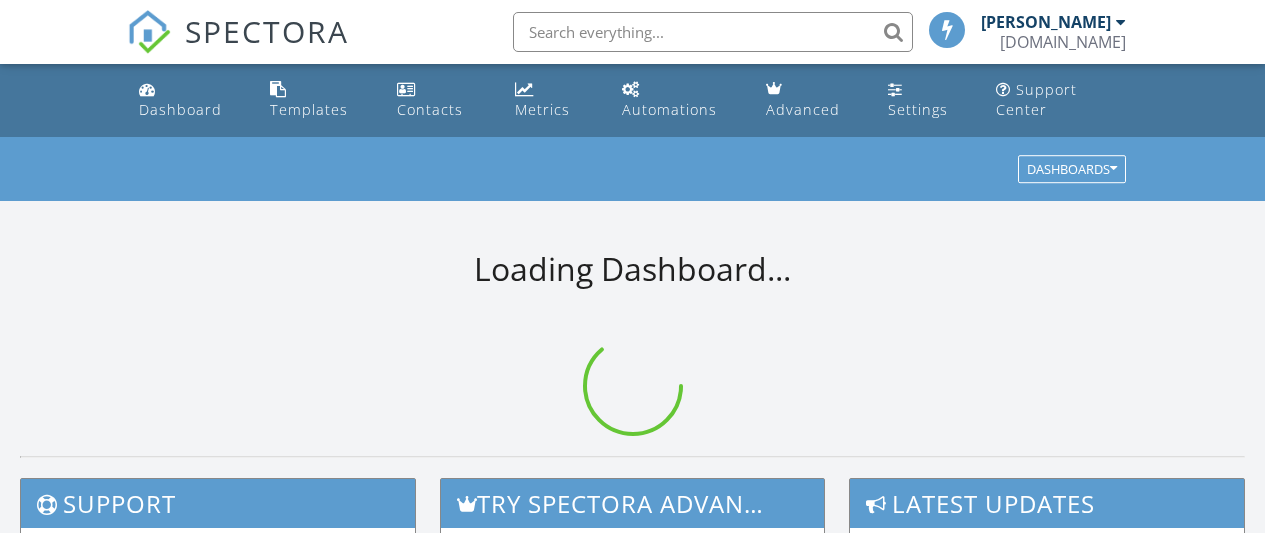 scroll, scrollTop: 0, scrollLeft: 0, axis: both 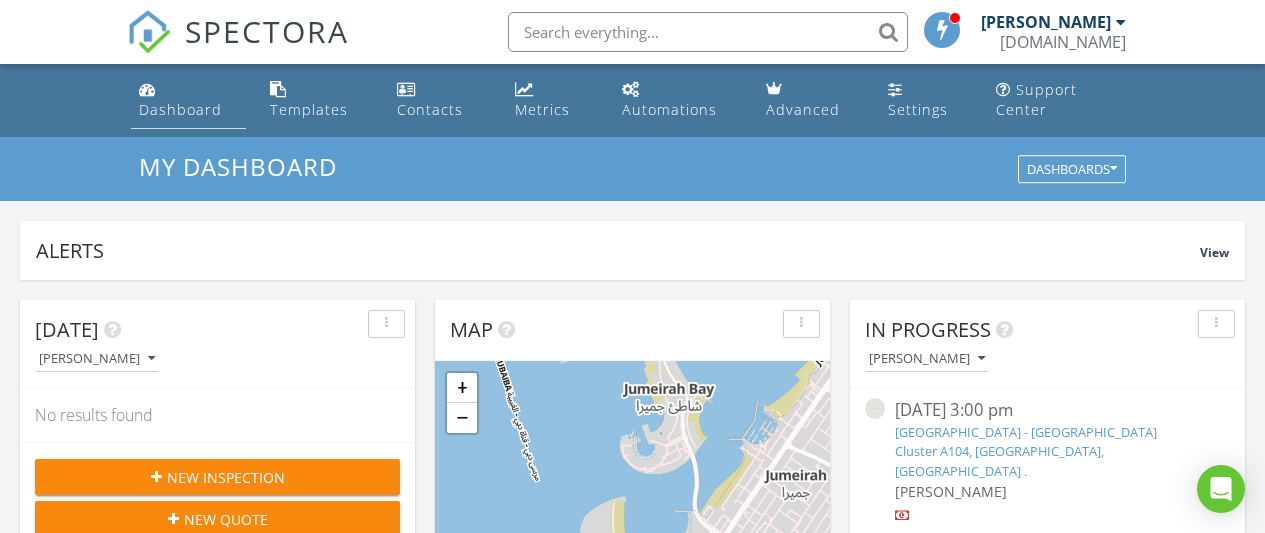 click on "Dashboard" at bounding box center [180, 109] 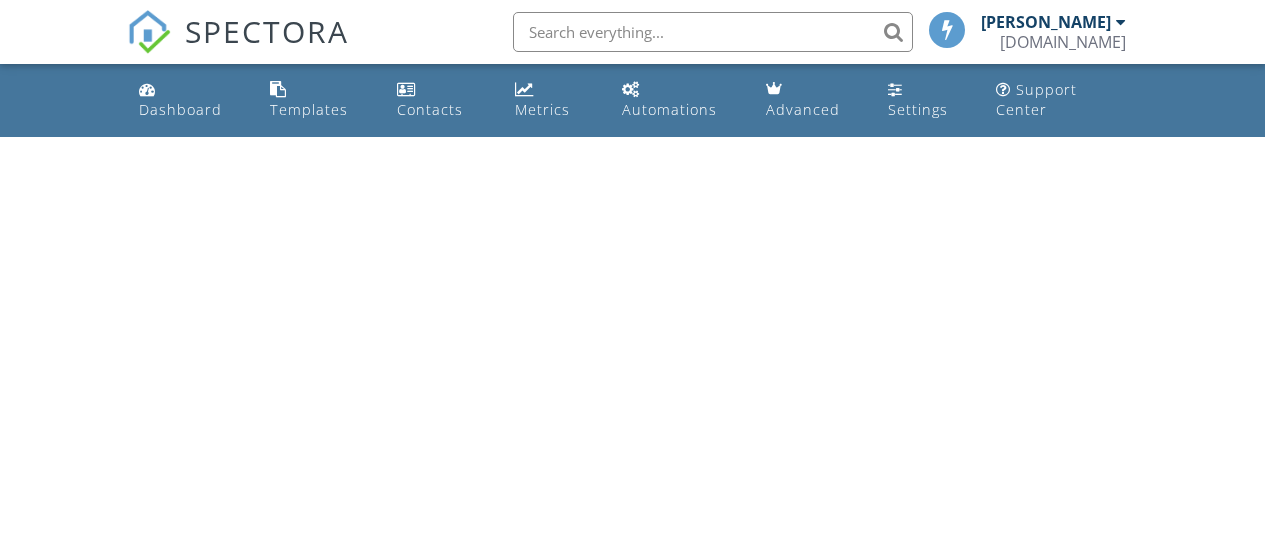 scroll, scrollTop: 0, scrollLeft: 0, axis: both 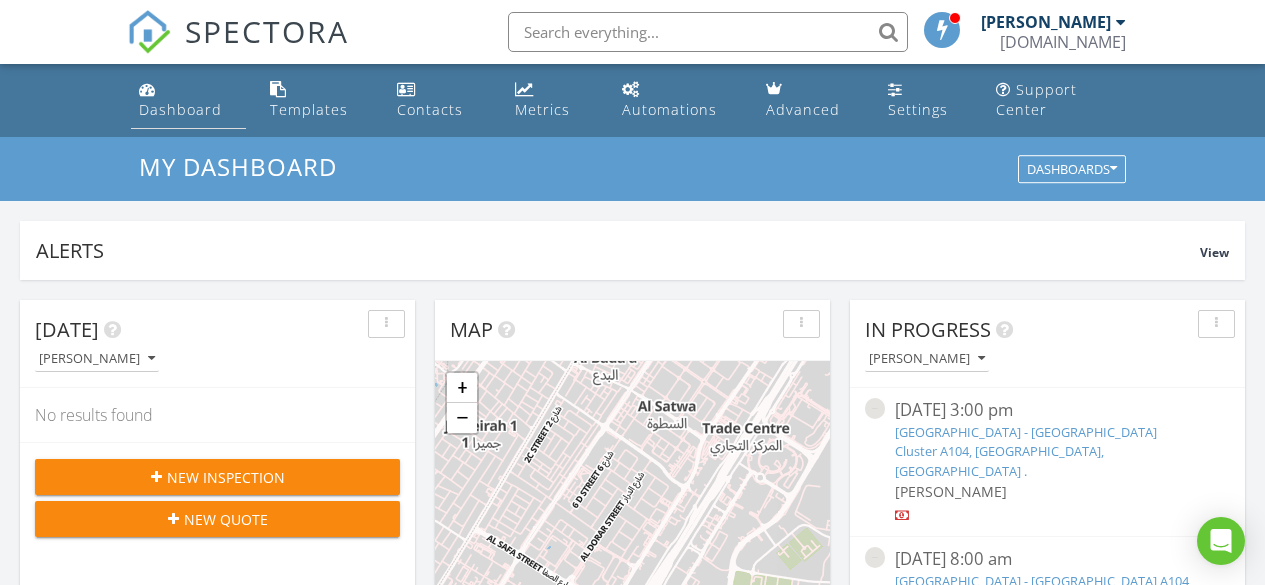 click on "Dashboard" at bounding box center [180, 109] 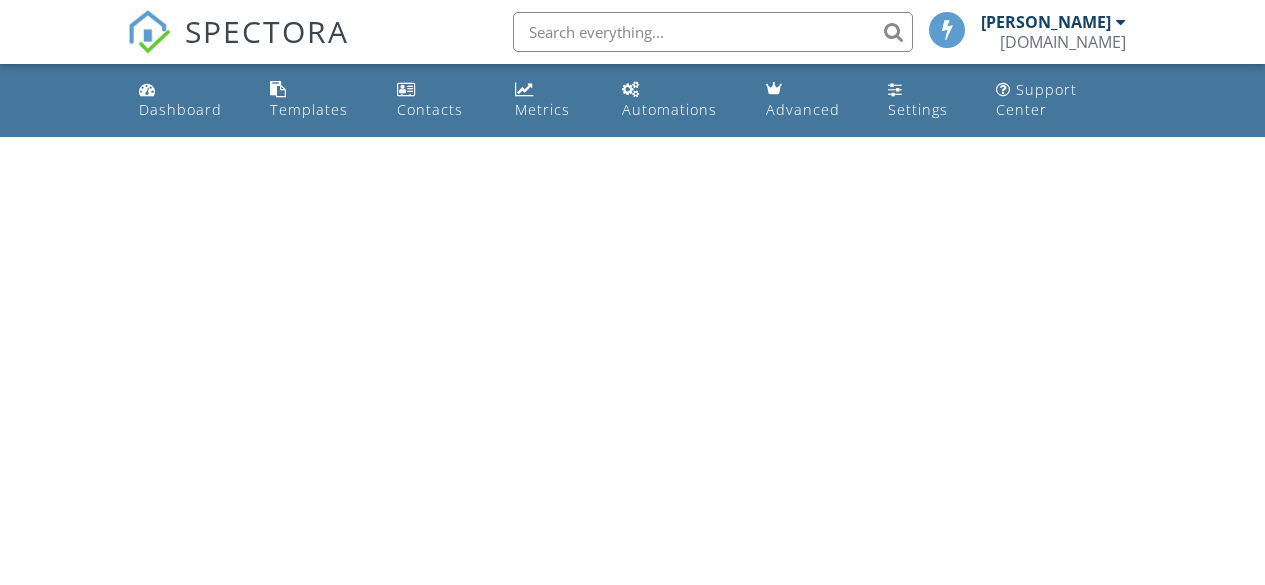 scroll, scrollTop: 0, scrollLeft: 0, axis: both 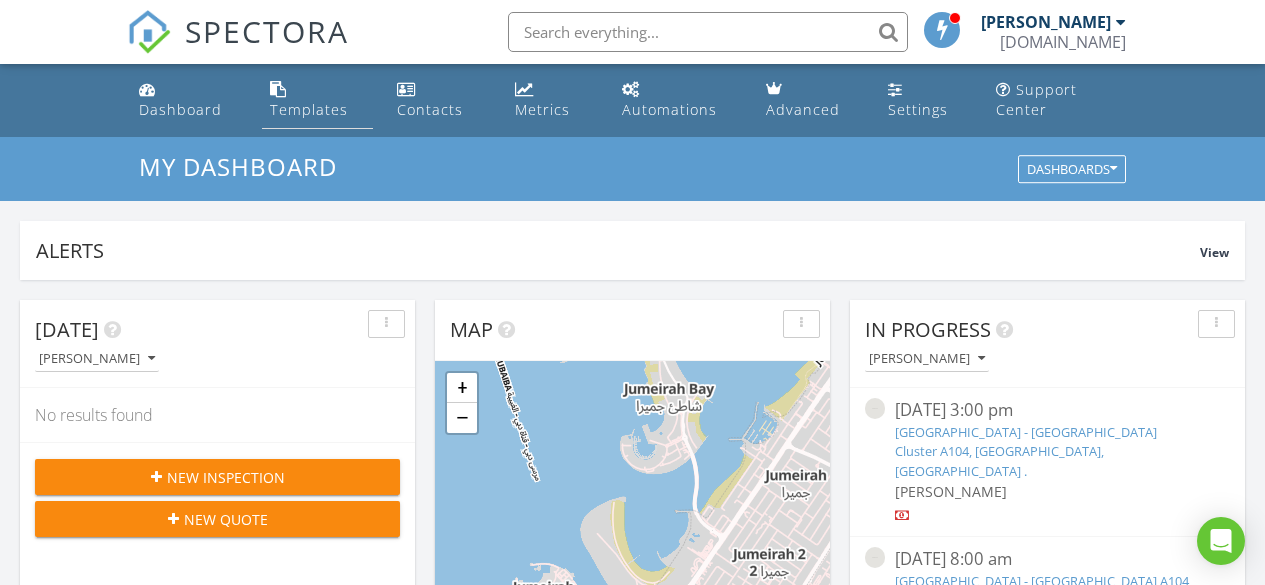 click on "Templates" at bounding box center [309, 109] 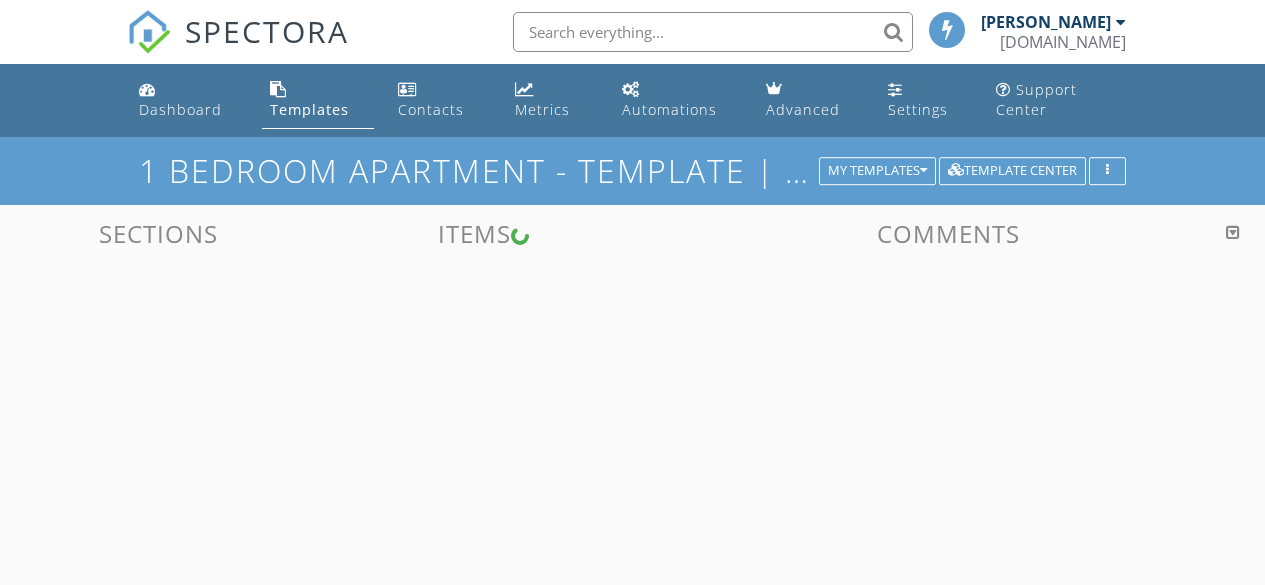 scroll, scrollTop: 0, scrollLeft: 0, axis: both 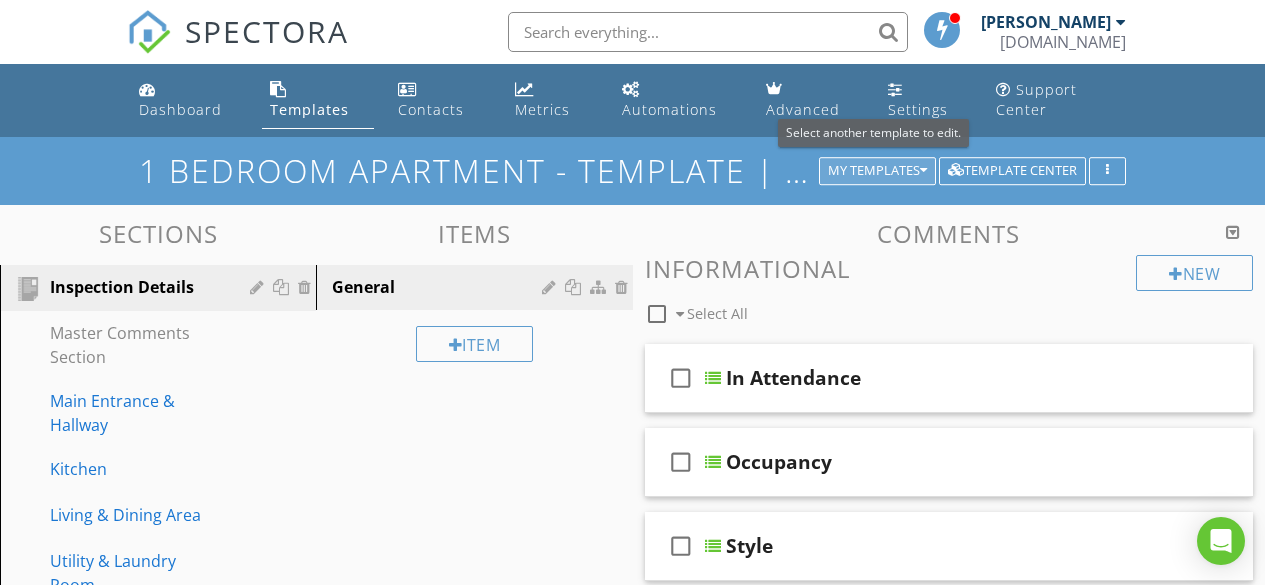 click on "My Templates" at bounding box center (877, 171) 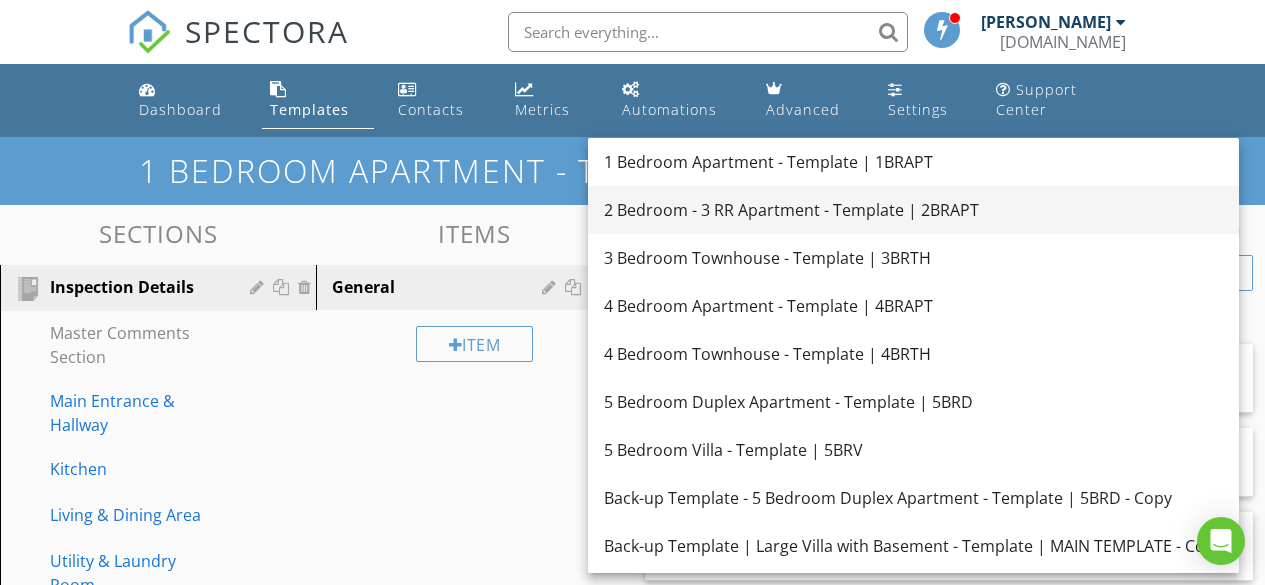 click on "2 Bedroom - 3 RR Apartment - Template | 2BRAPT" at bounding box center [913, 210] 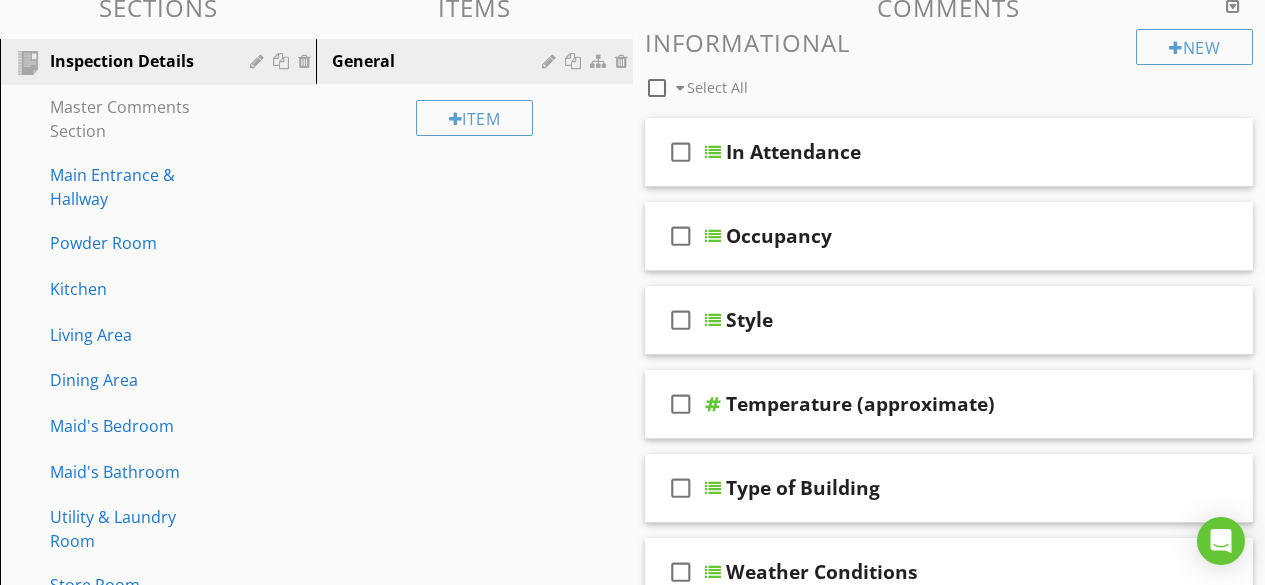 scroll, scrollTop: 0, scrollLeft: 0, axis: both 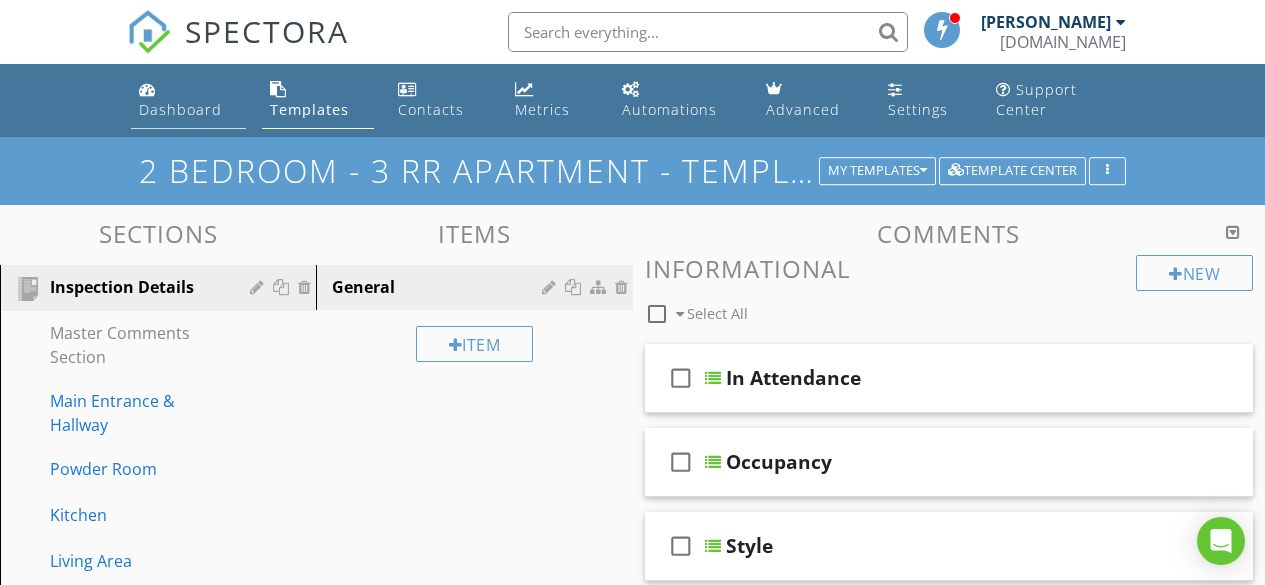 click on "Dashboard" at bounding box center (180, 109) 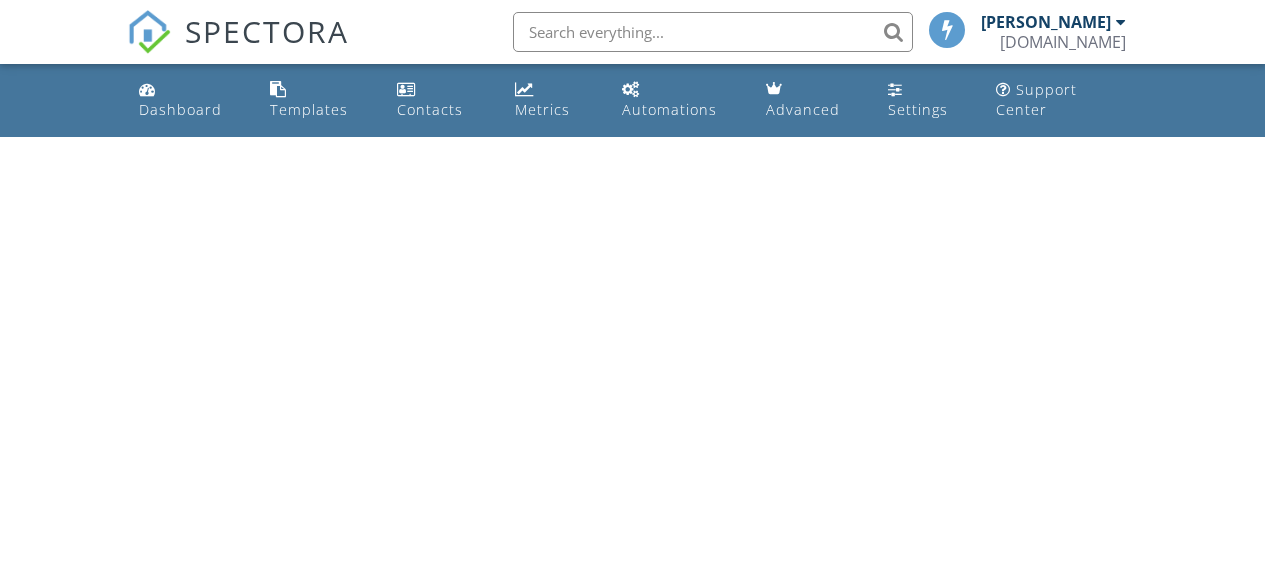 scroll, scrollTop: 0, scrollLeft: 0, axis: both 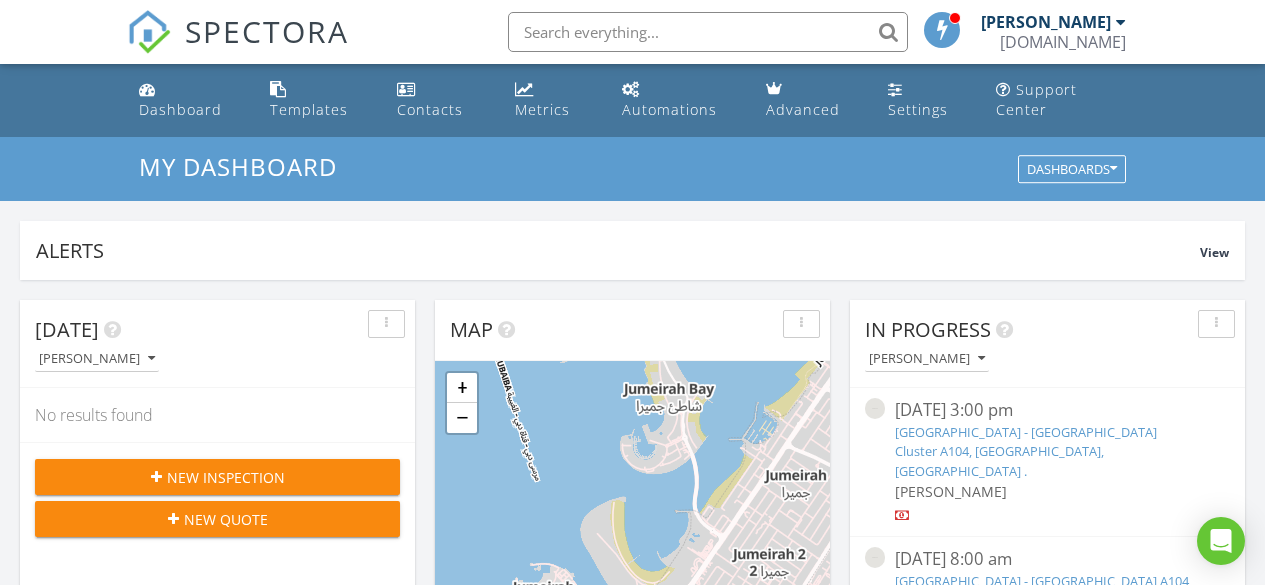 click at bounding box center [1216, 324] 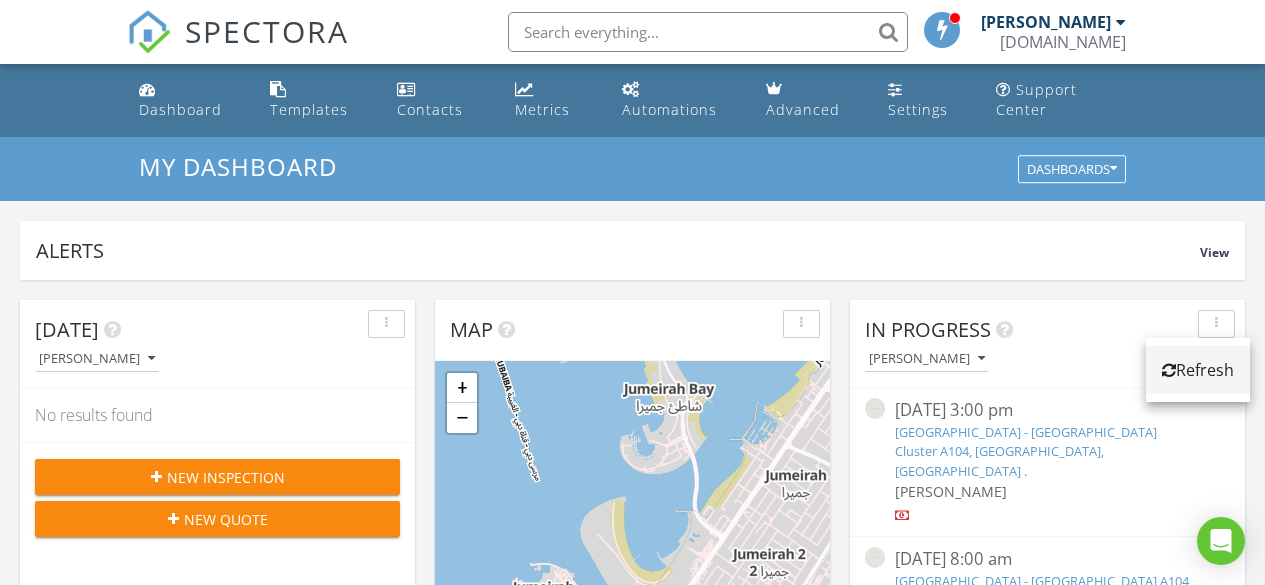 click on "Refresh" at bounding box center [1198, 370] 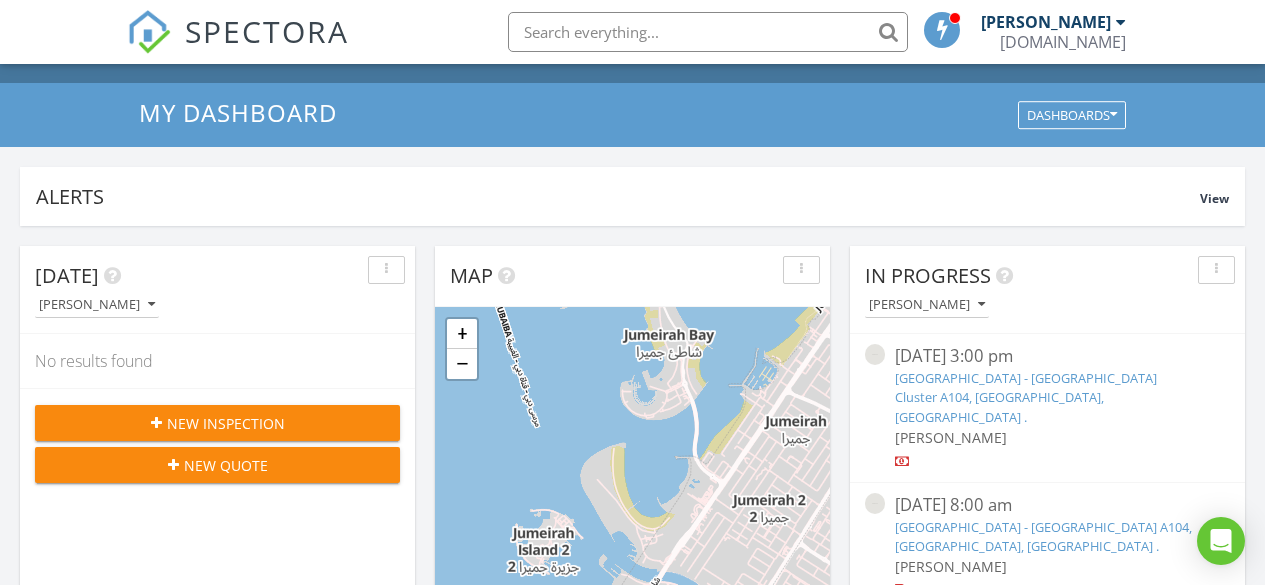 scroll, scrollTop: 49, scrollLeft: 0, axis: vertical 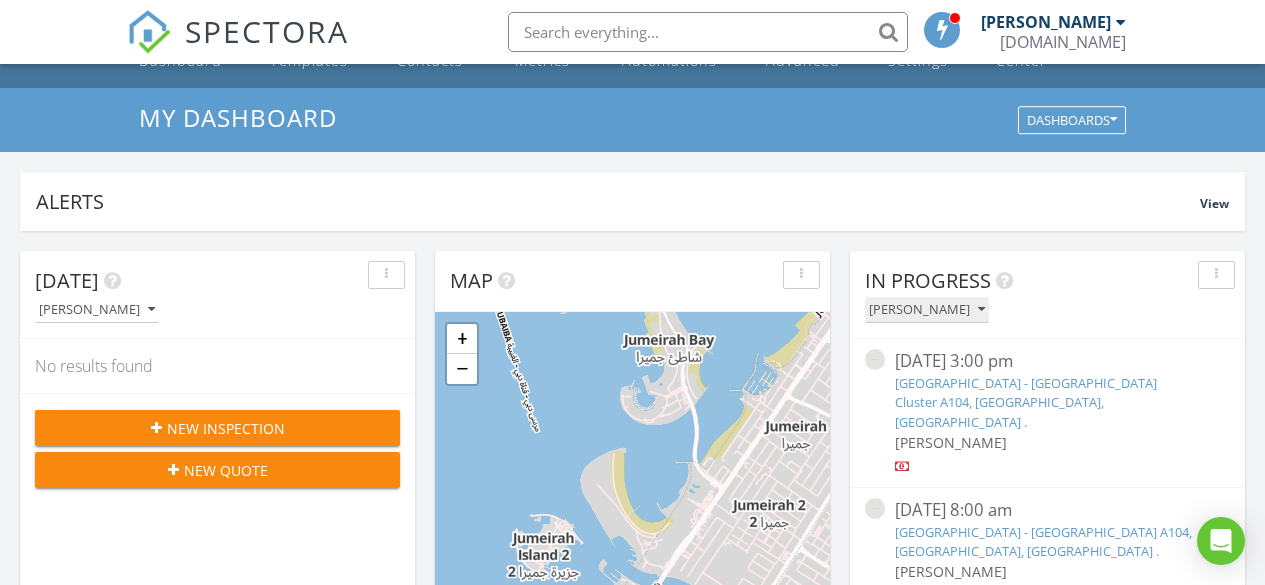 click at bounding box center [981, 310] 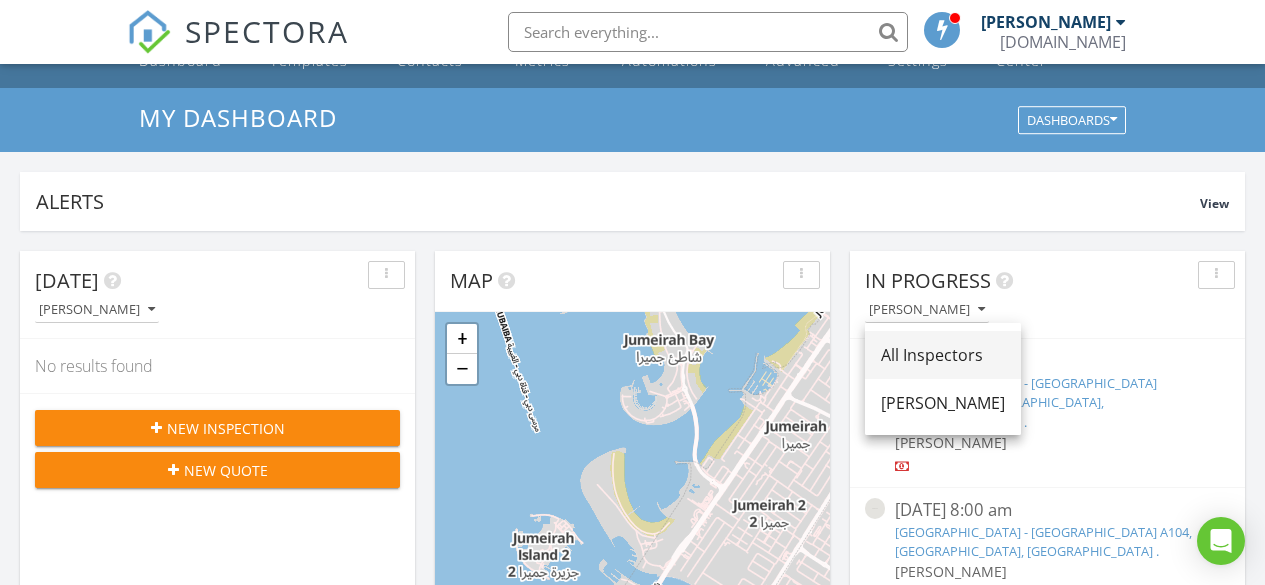 click on "All Inspectors" at bounding box center (943, 355) 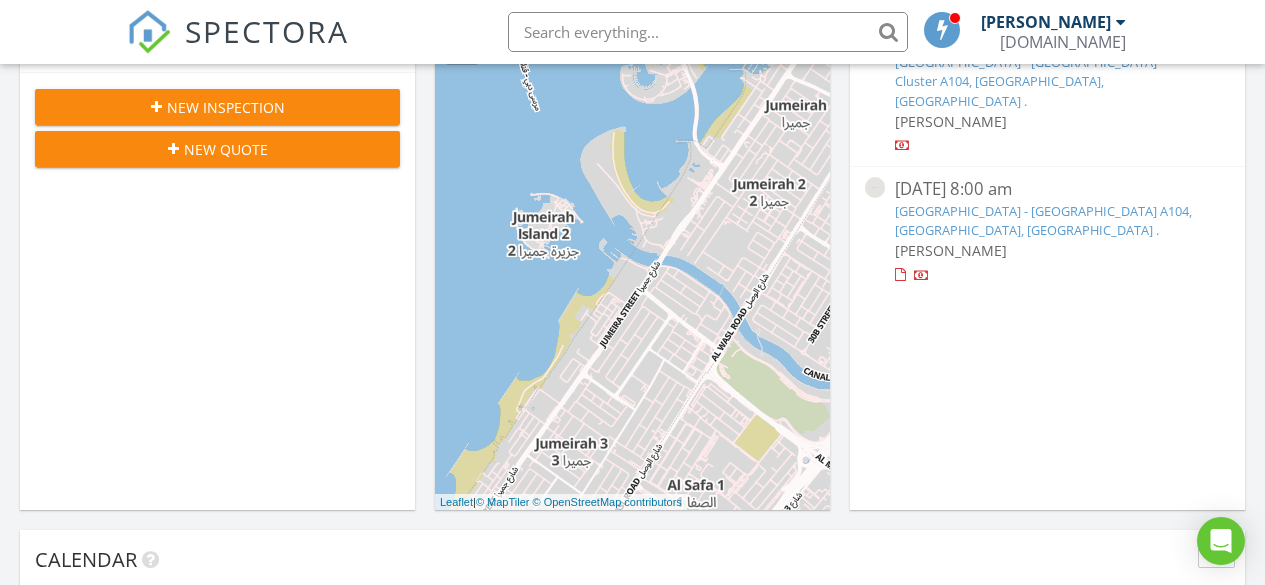 scroll, scrollTop: 223, scrollLeft: 0, axis: vertical 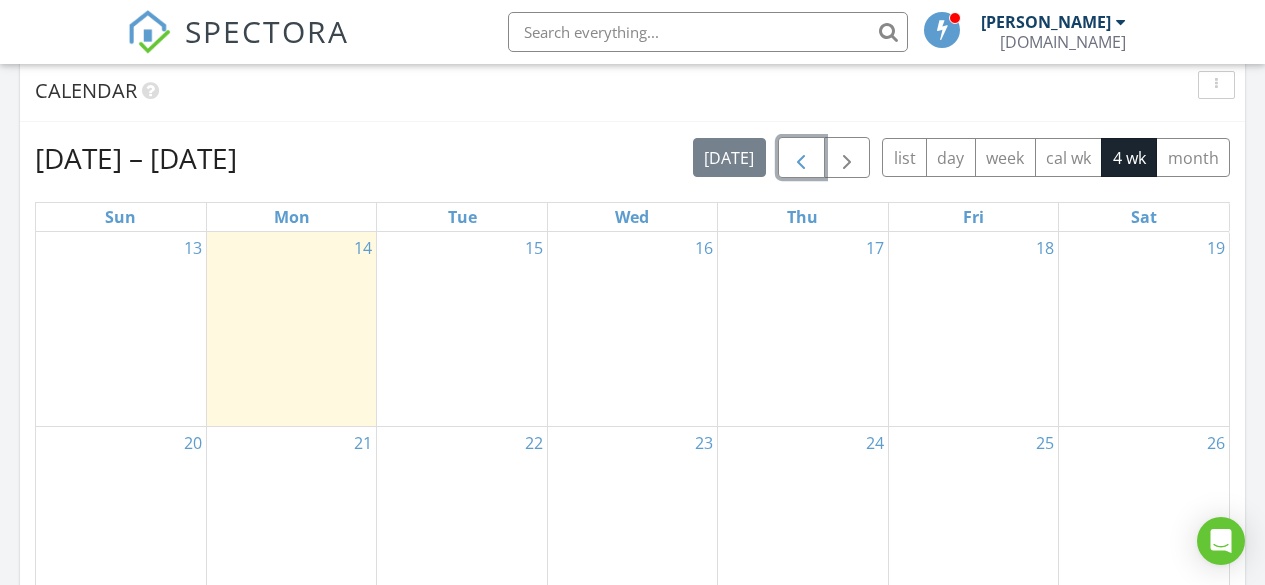 click at bounding box center [801, 157] 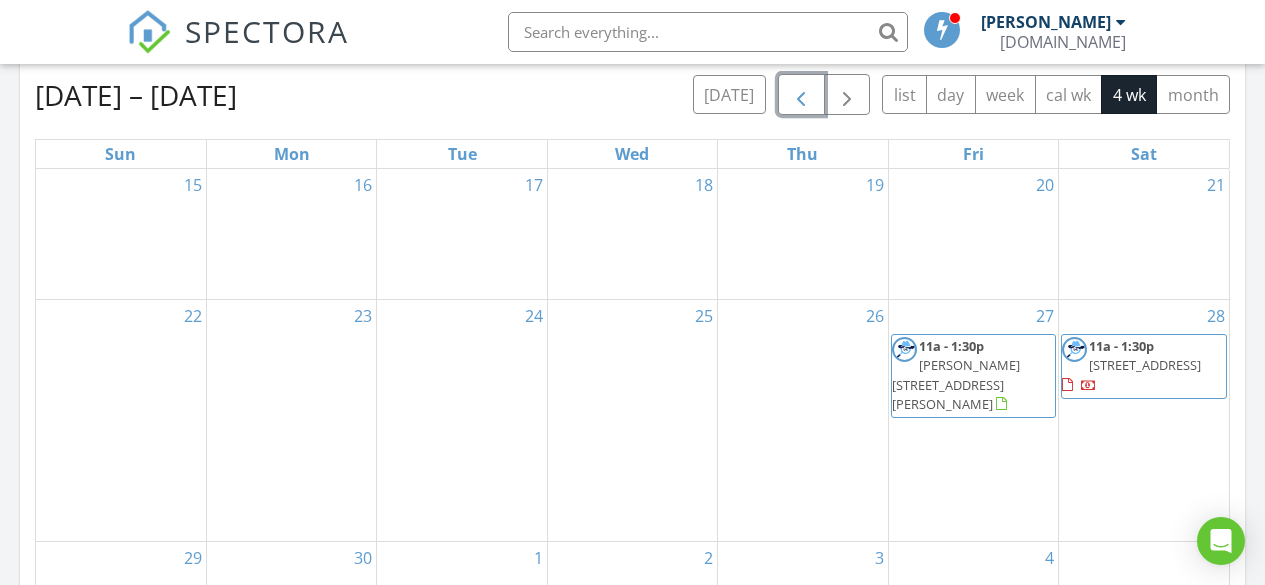 scroll, scrollTop: 904, scrollLeft: 0, axis: vertical 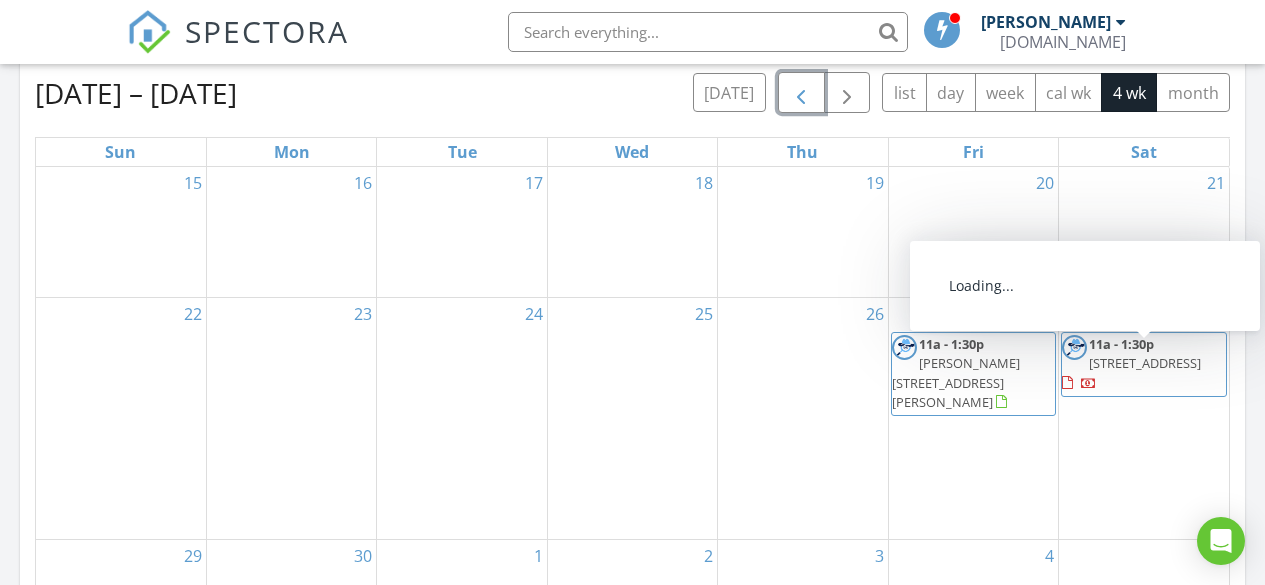 click on "Burj Residence Tower 5 302, Dubai 1103" at bounding box center [1145, 363] 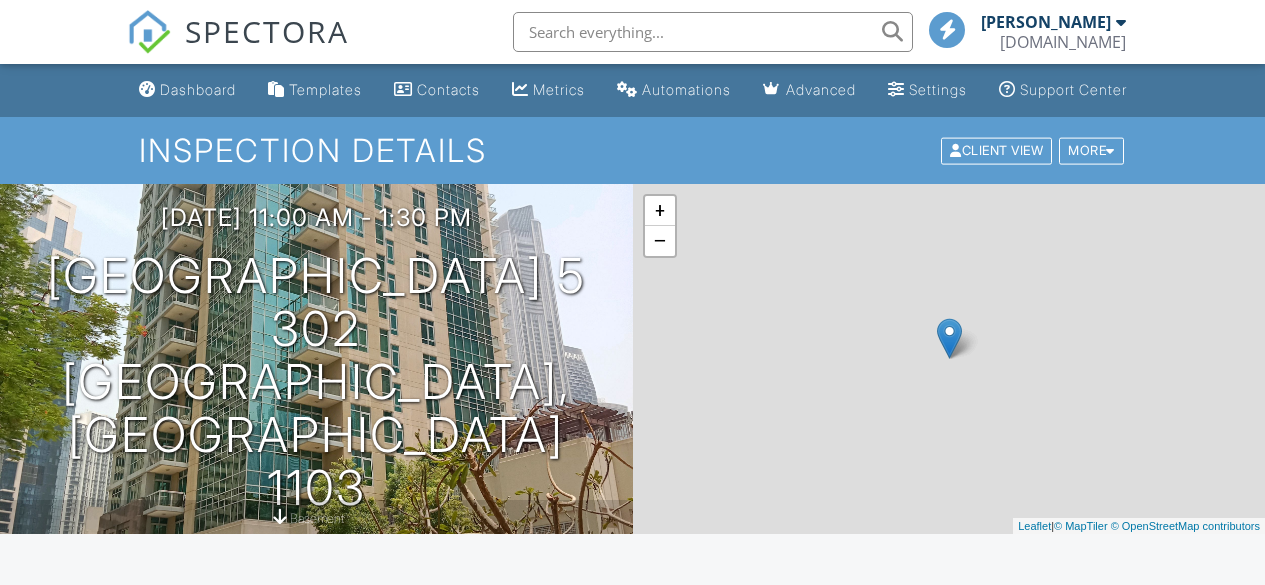 scroll, scrollTop: 236, scrollLeft: 0, axis: vertical 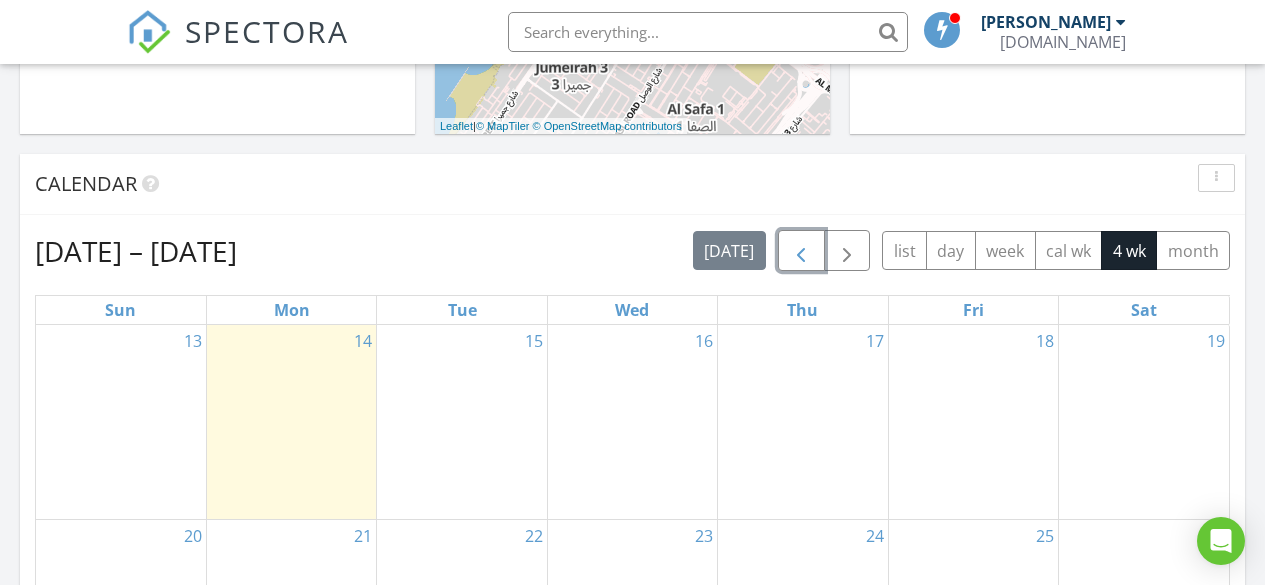 click at bounding box center (801, 251) 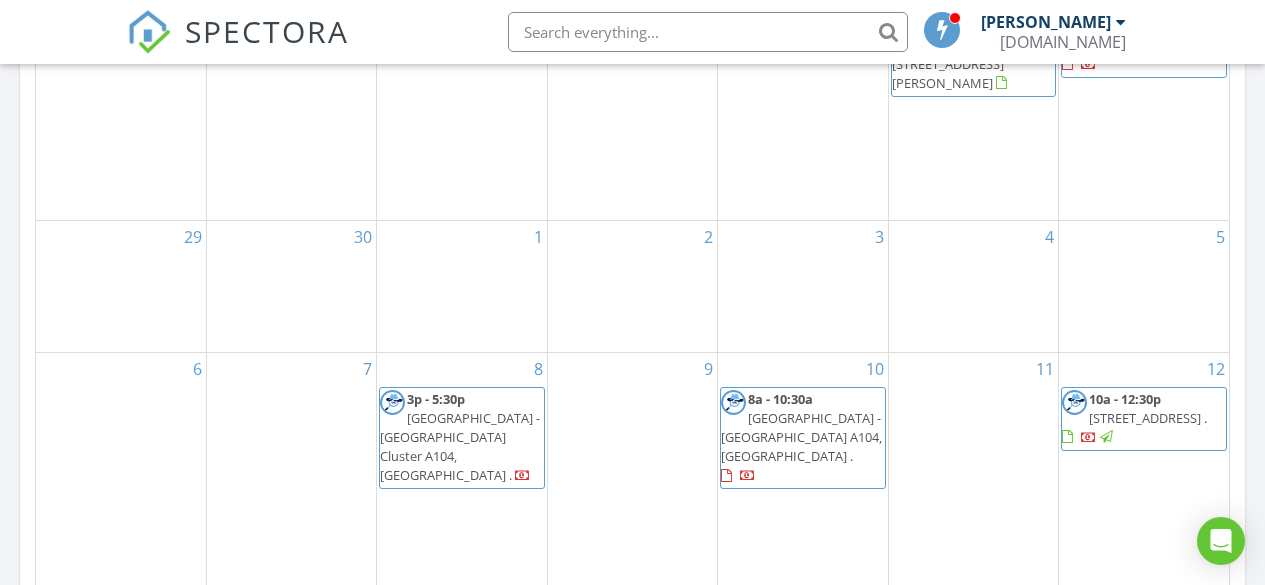 scroll, scrollTop: 1252, scrollLeft: 0, axis: vertical 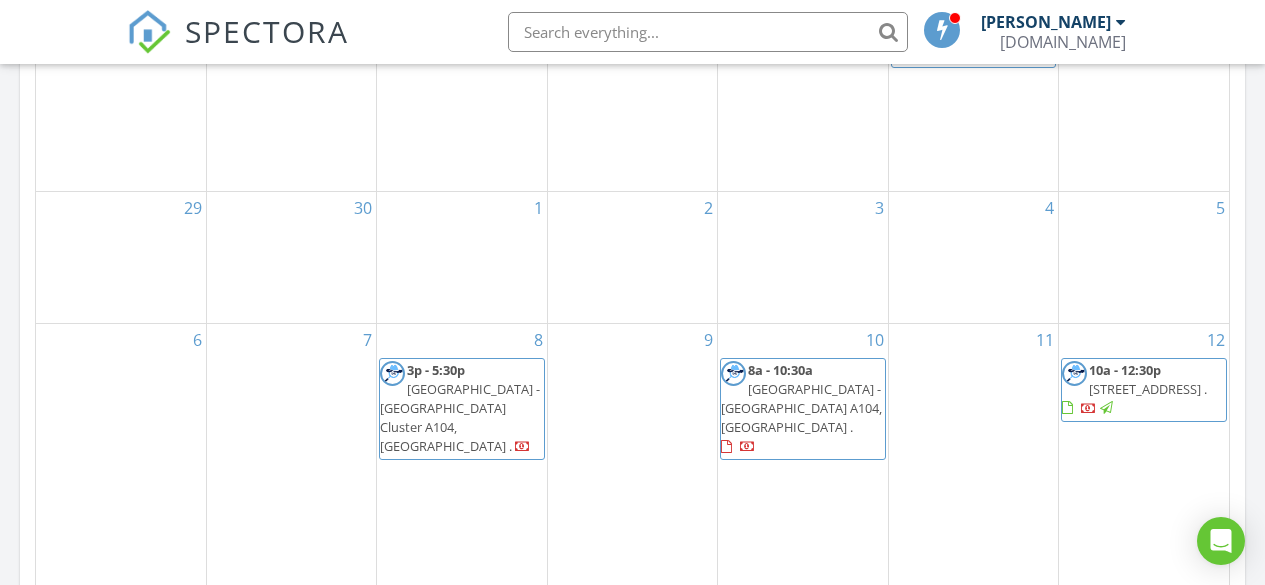 click on "Flat 201, 2nd floor, The Bay, Business Bay 201, Dubai ." at bounding box center (1148, 389) 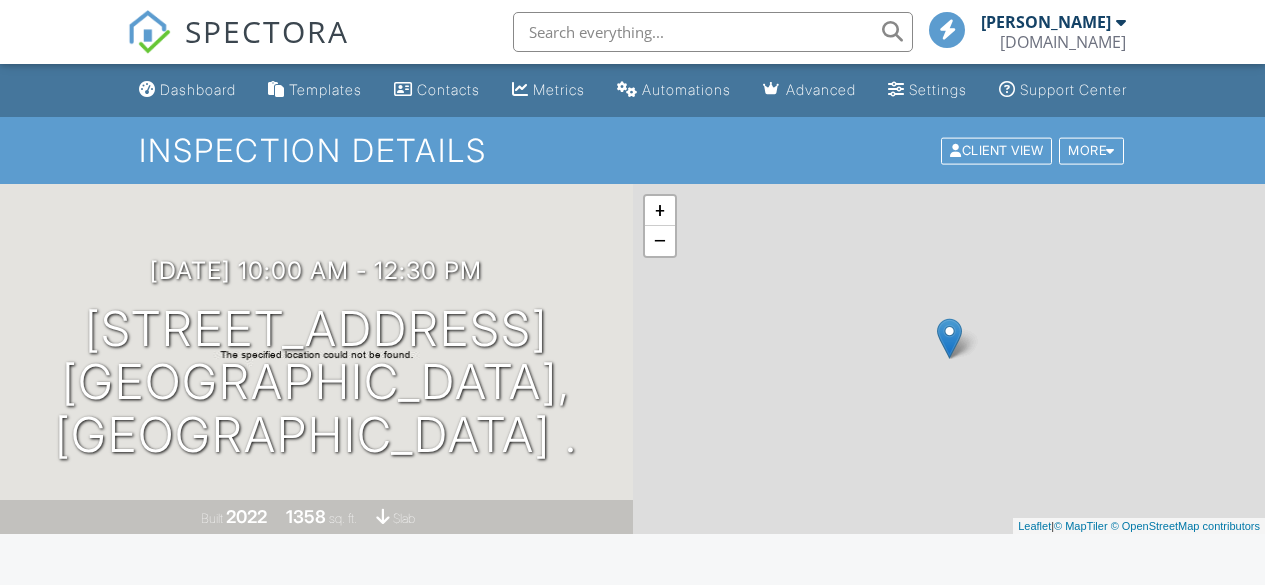 scroll, scrollTop: 0, scrollLeft: 0, axis: both 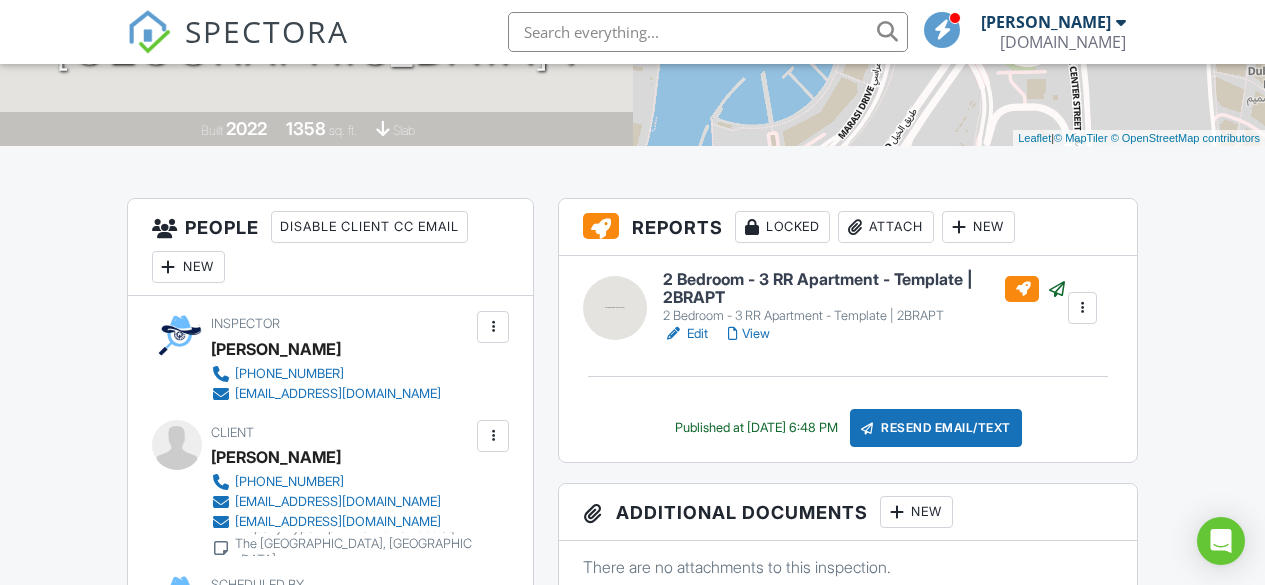 drag, startPoint x: 1269, startPoint y: 99, endPoint x: 1279, endPoint y: 169, distance: 70.71068 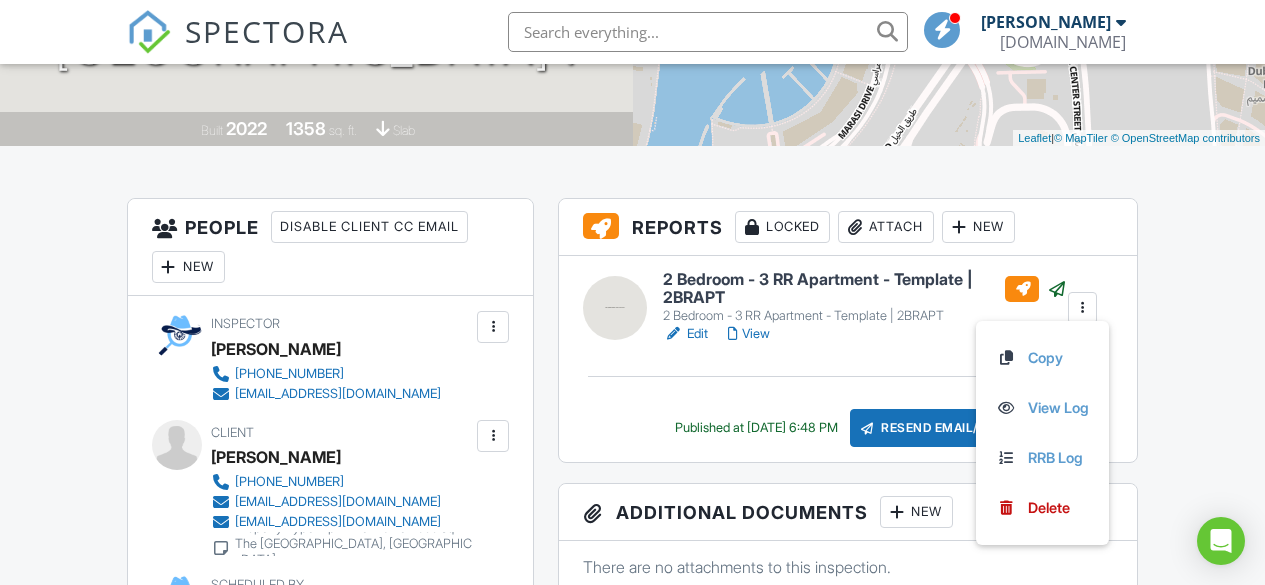 click on "2 Bedroom - 3 RR Apartment - Template | 2BRAPT" at bounding box center (864, 288) 